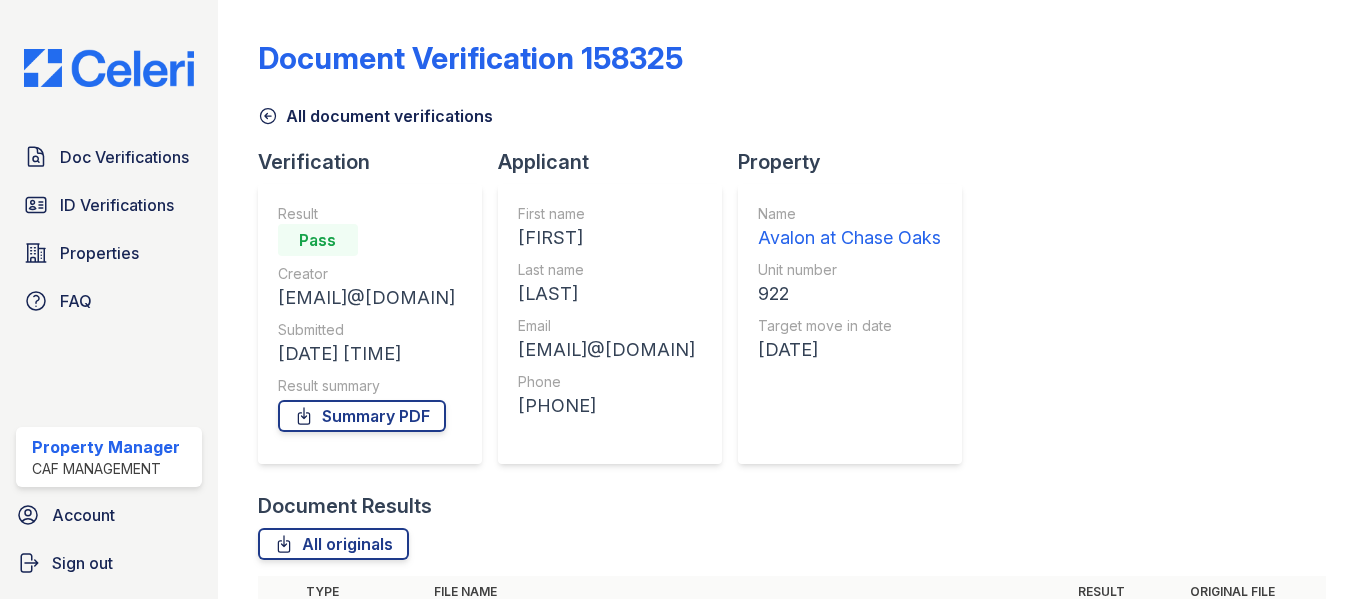 scroll, scrollTop: 0, scrollLeft: 0, axis: both 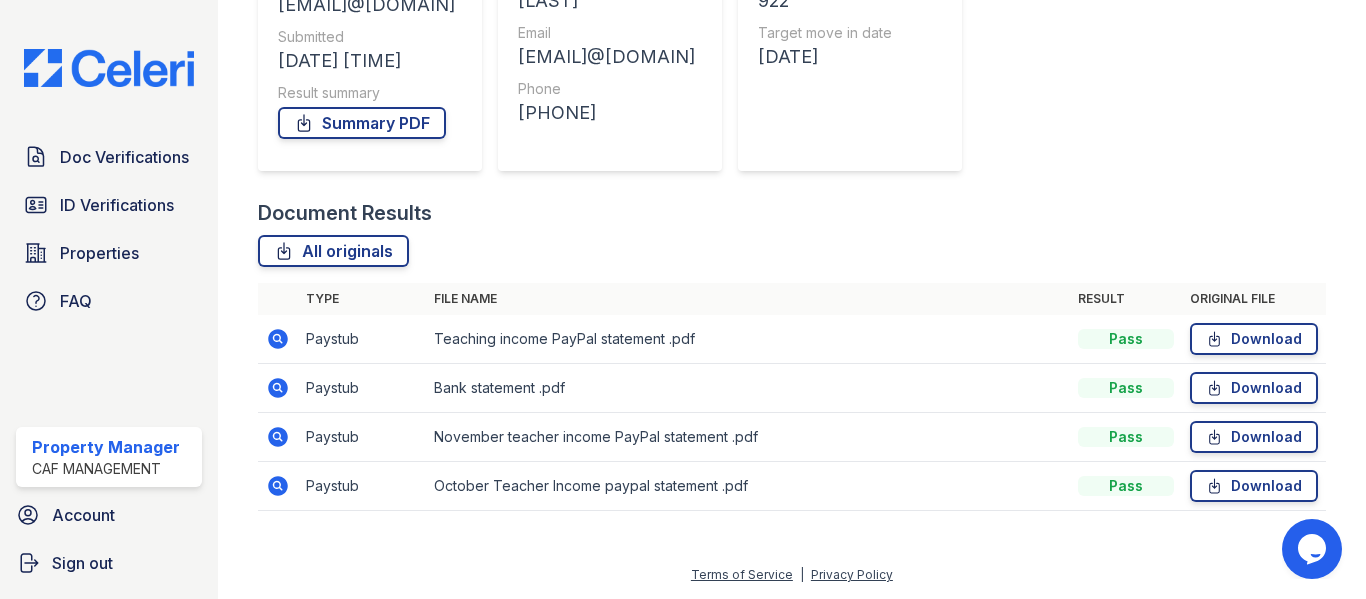 click at bounding box center (278, 339) 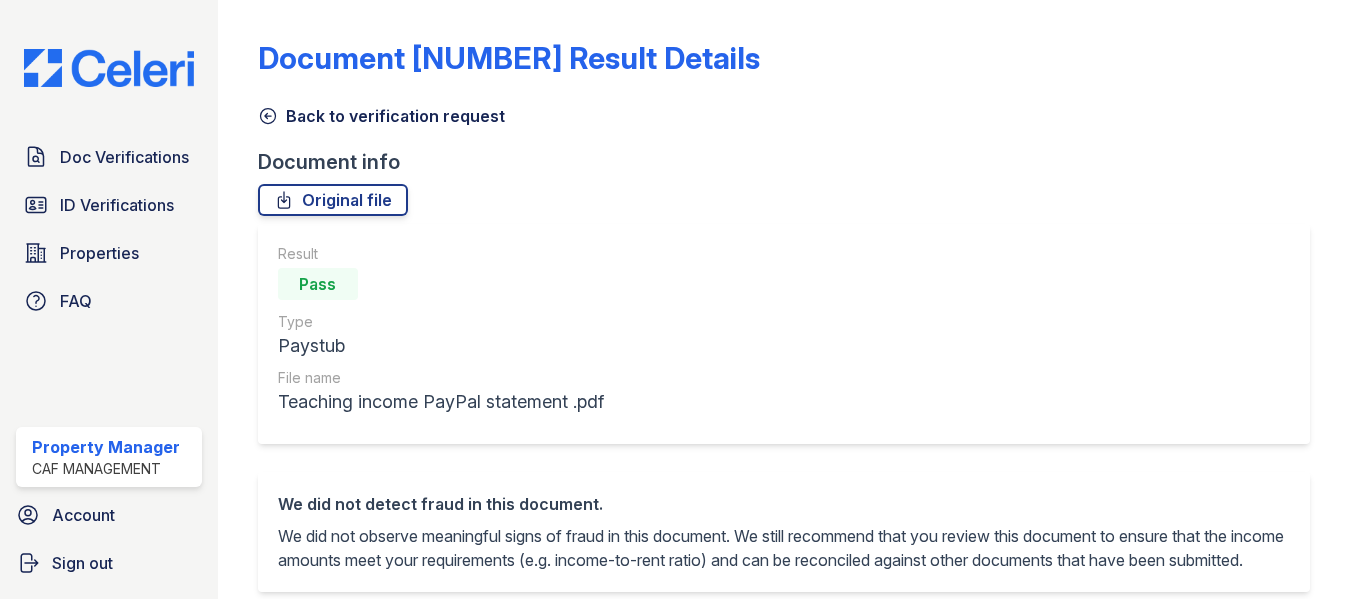 scroll, scrollTop: 0, scrollLeft: 0, axis: both 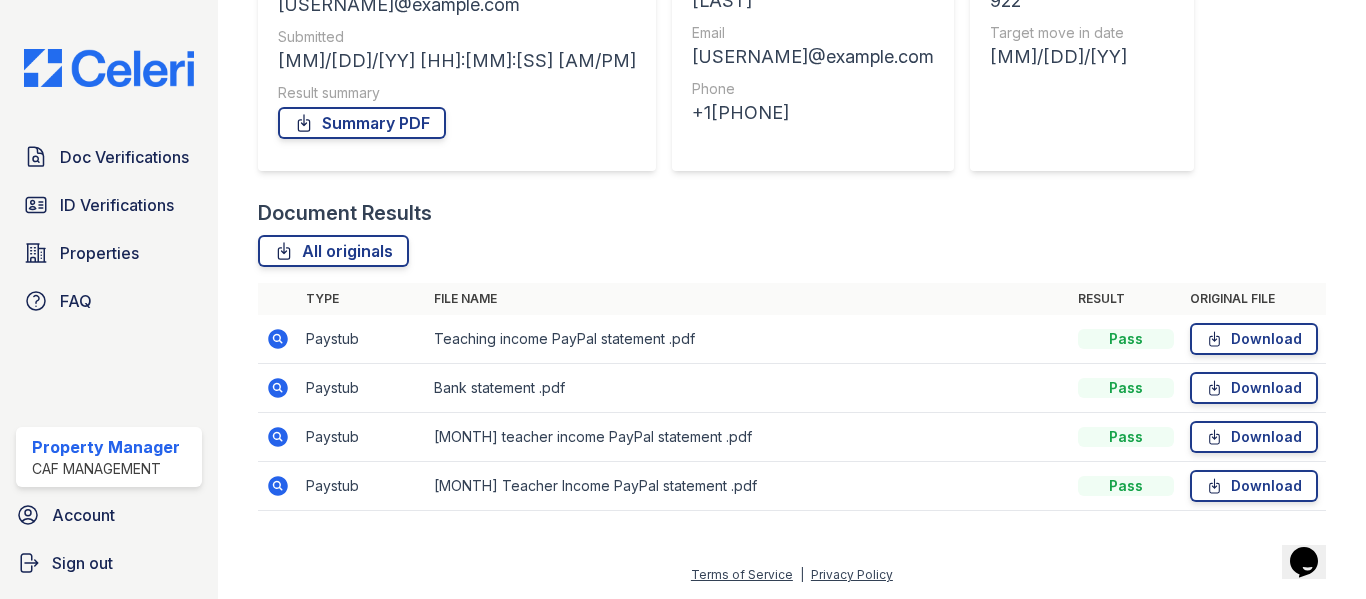 click at bounding box center (278, 437) 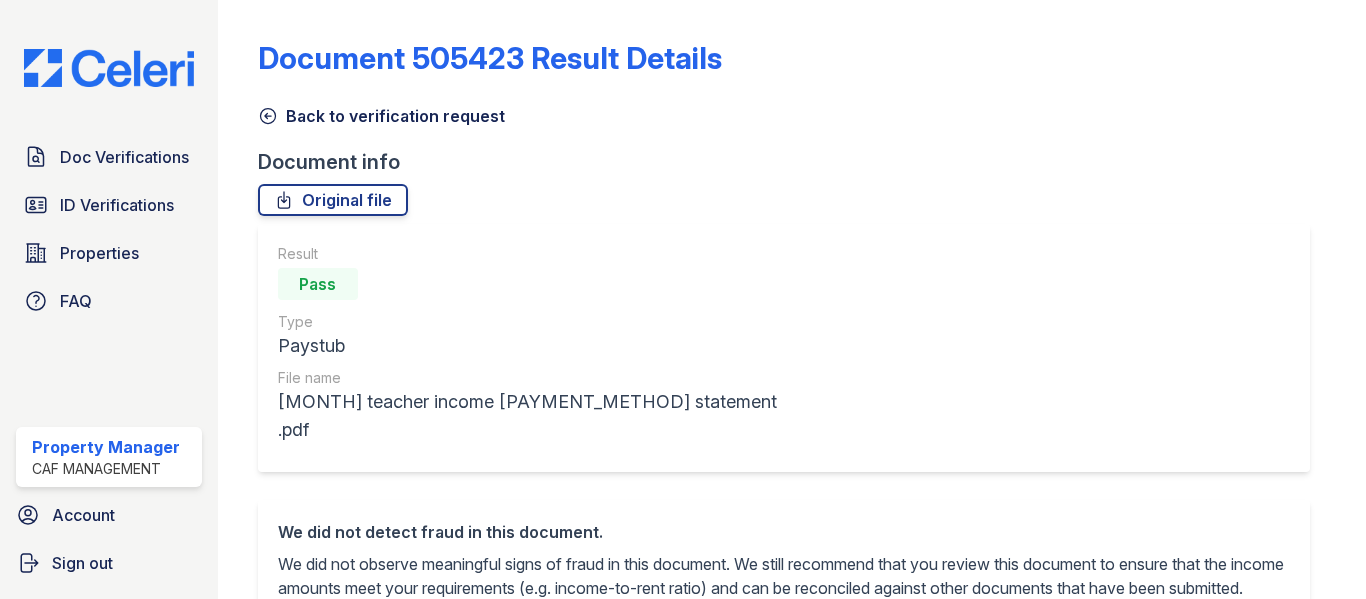 scroll, scrollTop: 0, scrollLeft: 0, axis: both 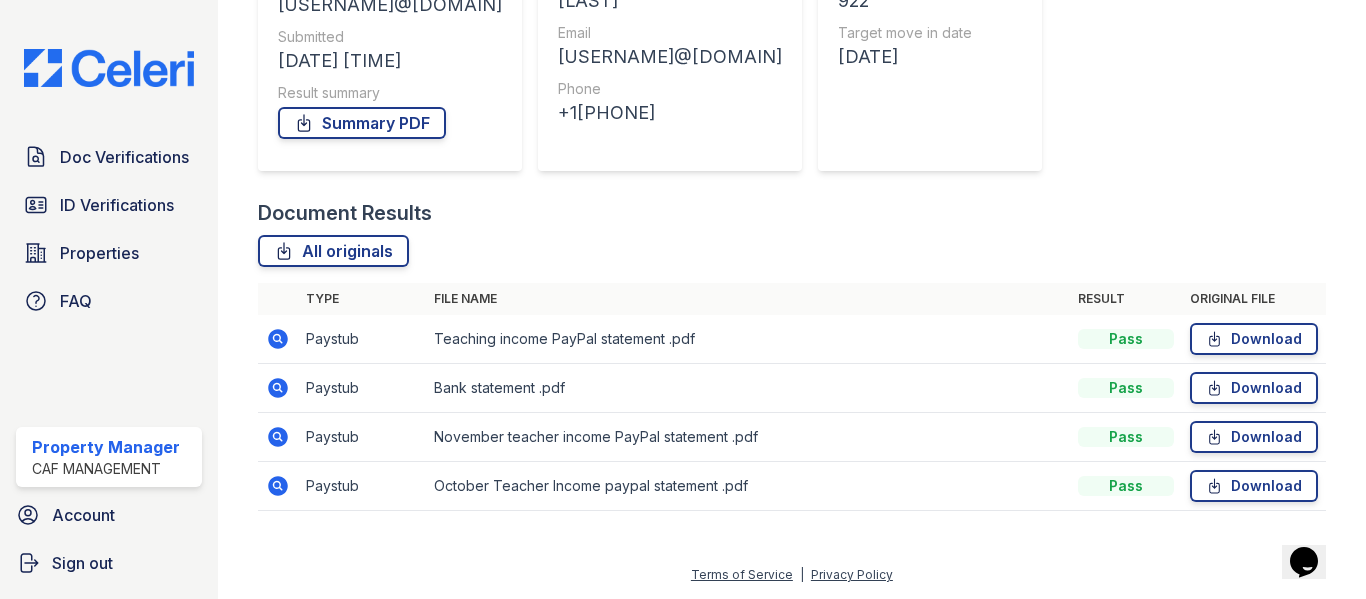 click at bounding box center [278, 388] 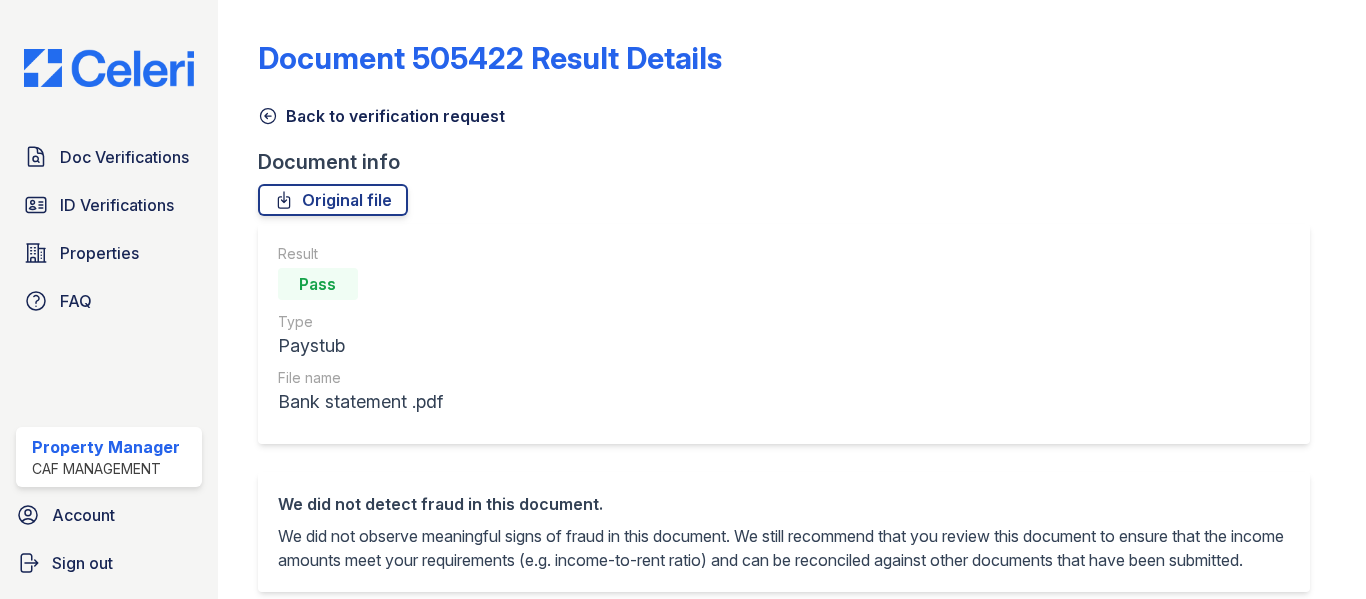 scroll, scrollTop: 0, scrollLeft: 0, axis: both 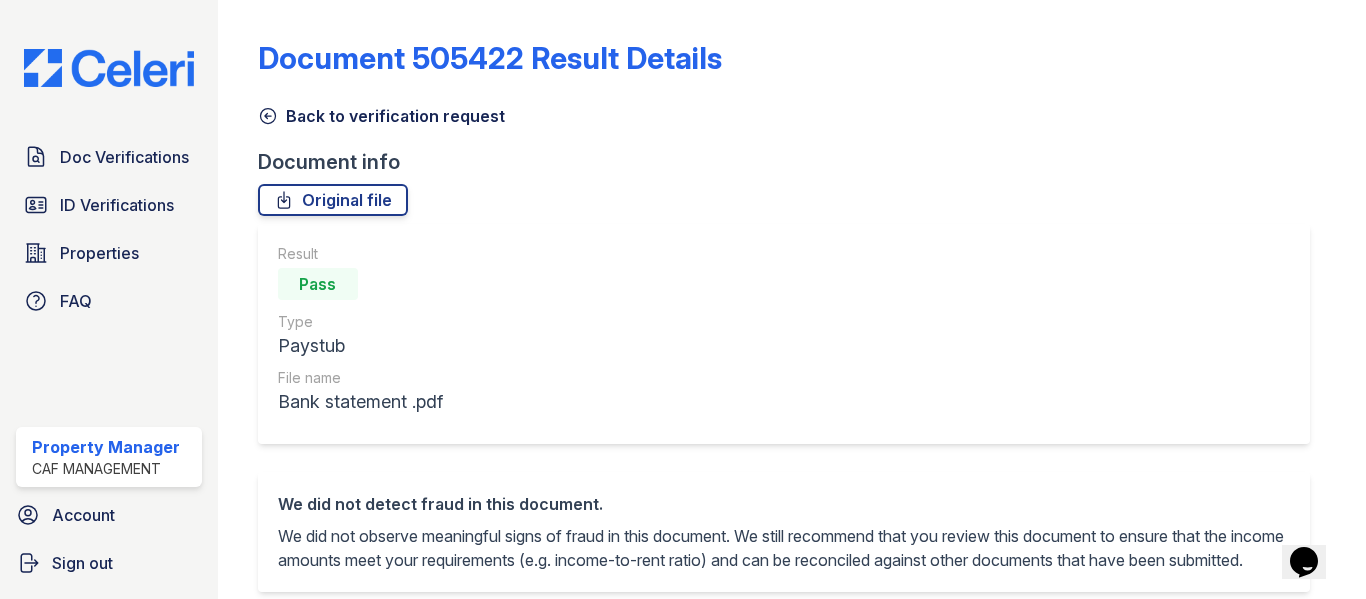 click at bounding box center [268, 116] 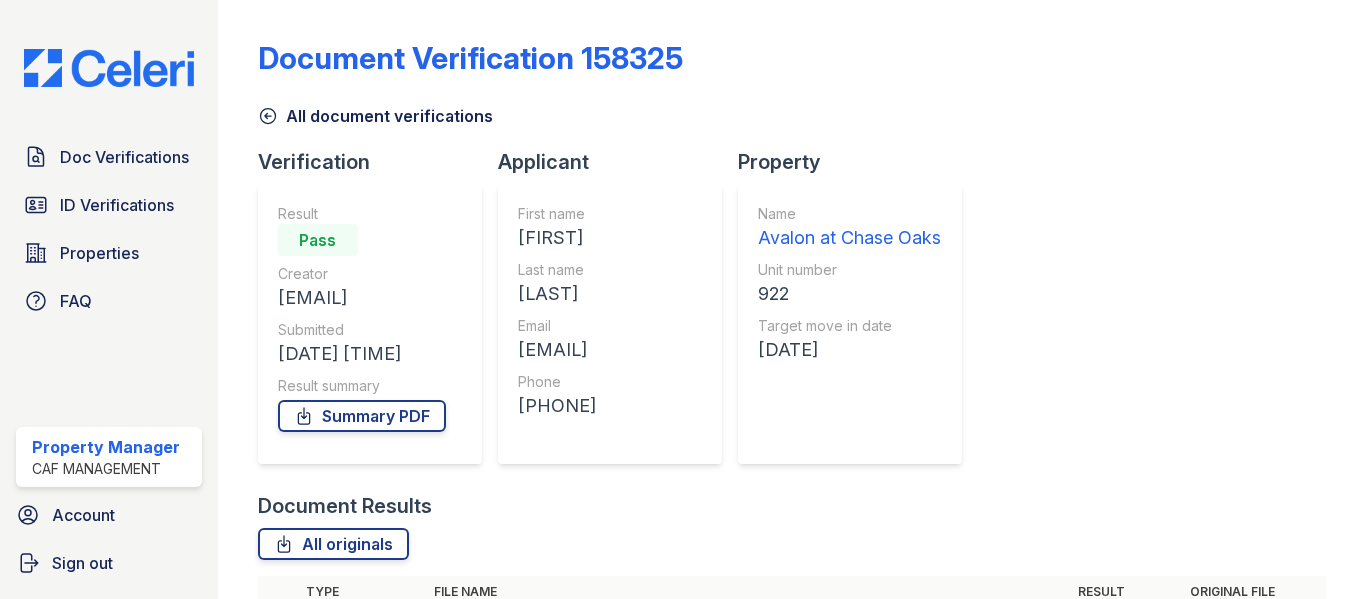 click at bounding box center [268, 116] 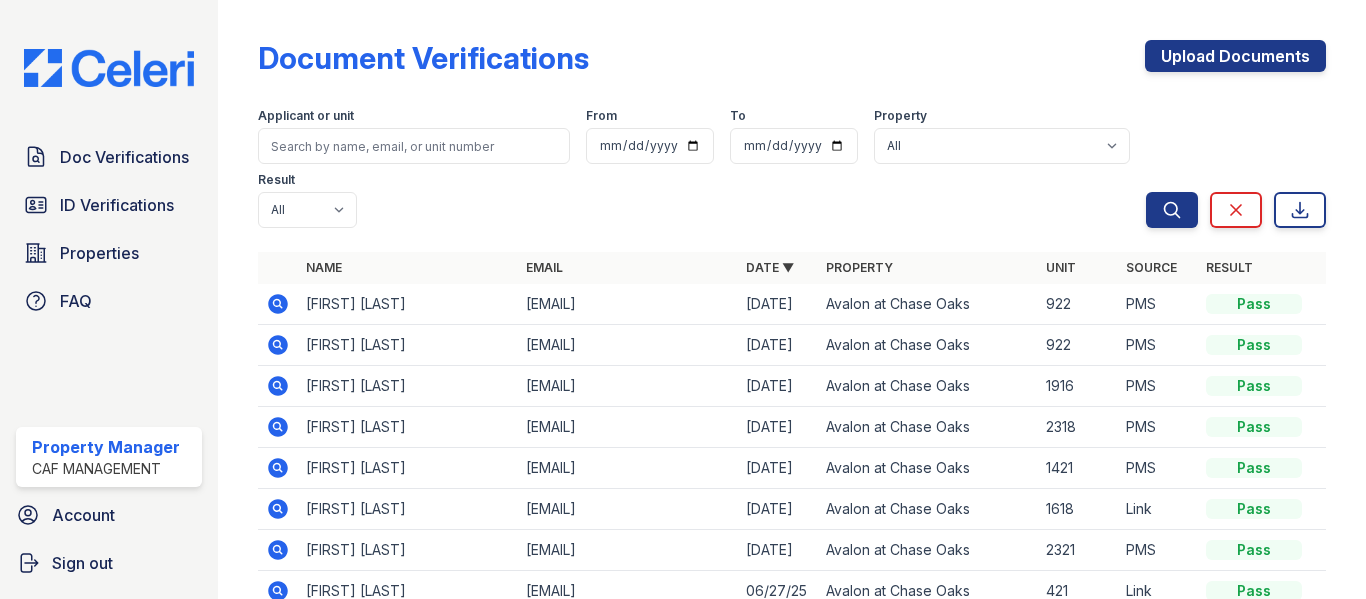click at bounding box center (278, 304) 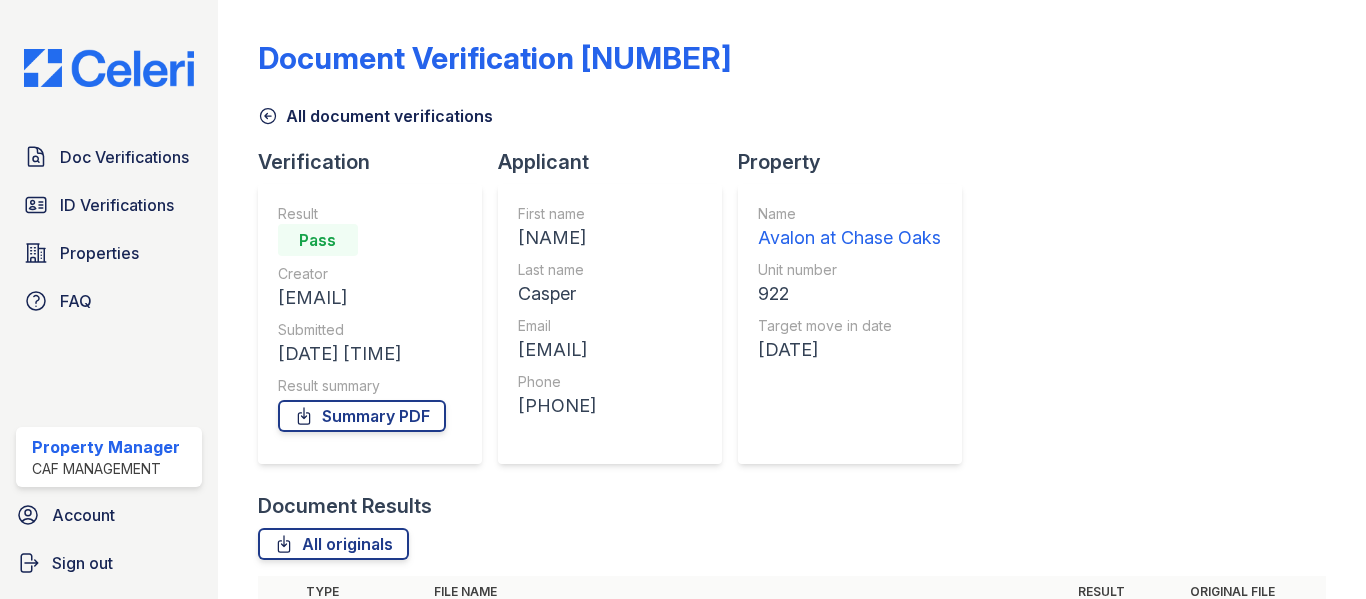 scroll, scrollTop: 0, scrollLeft: 0, axis: both 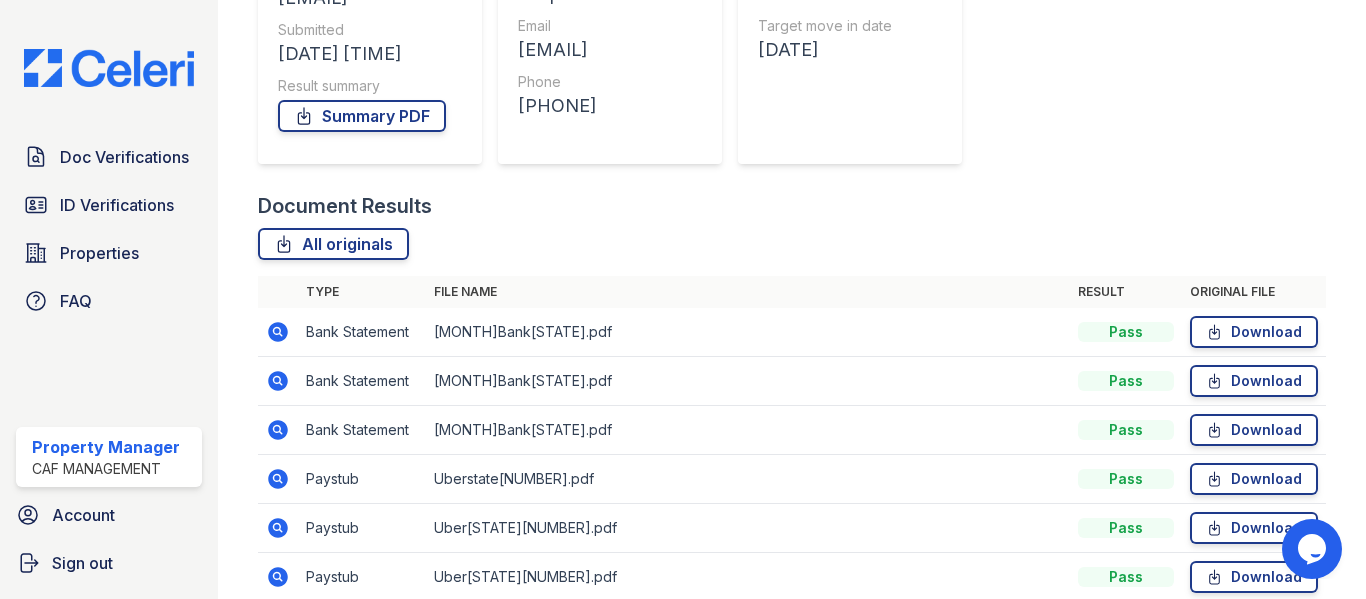 click at bounding box center [278, 479] 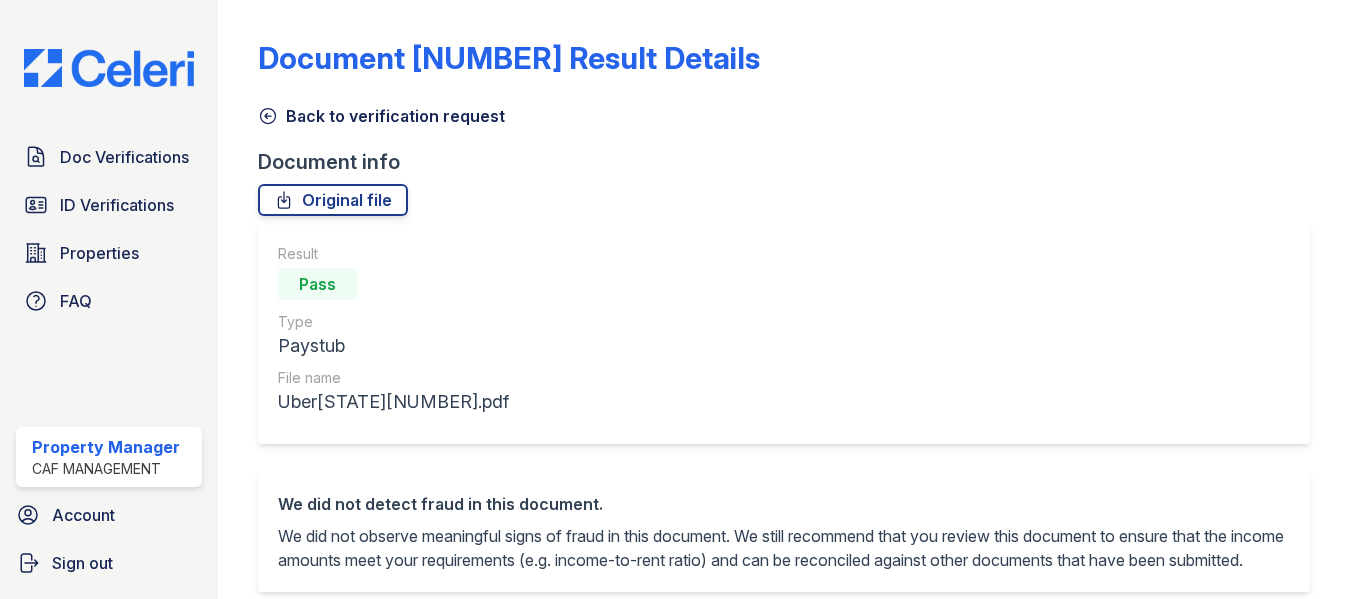 scroll, scrollTop: 0, scrollLeft: 0, axis: both 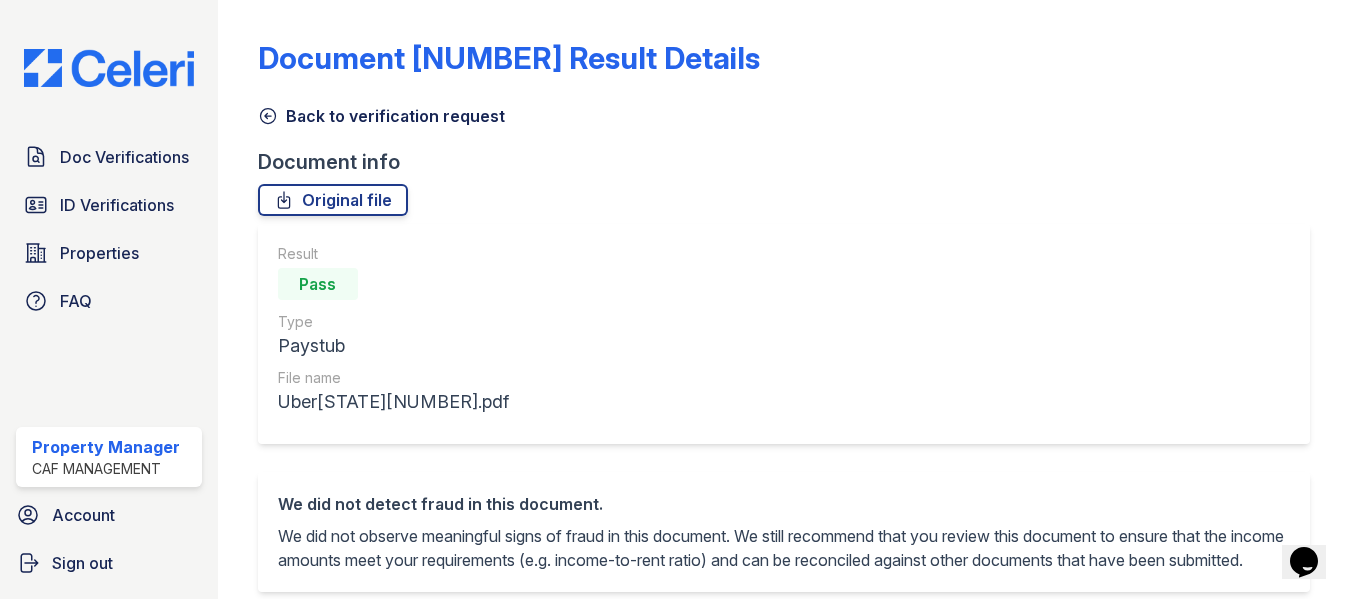 click at bounding box center [268, 116] 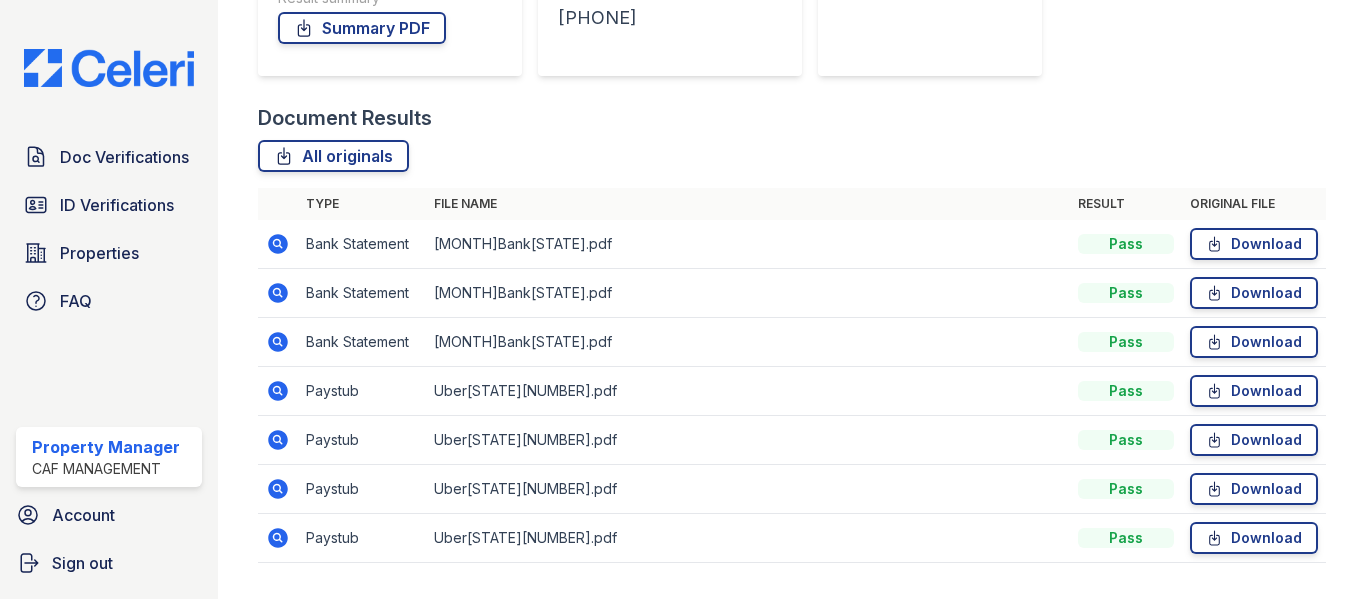 scroll, scrollTop: 440, scrollLeft: 0, axis: vertical 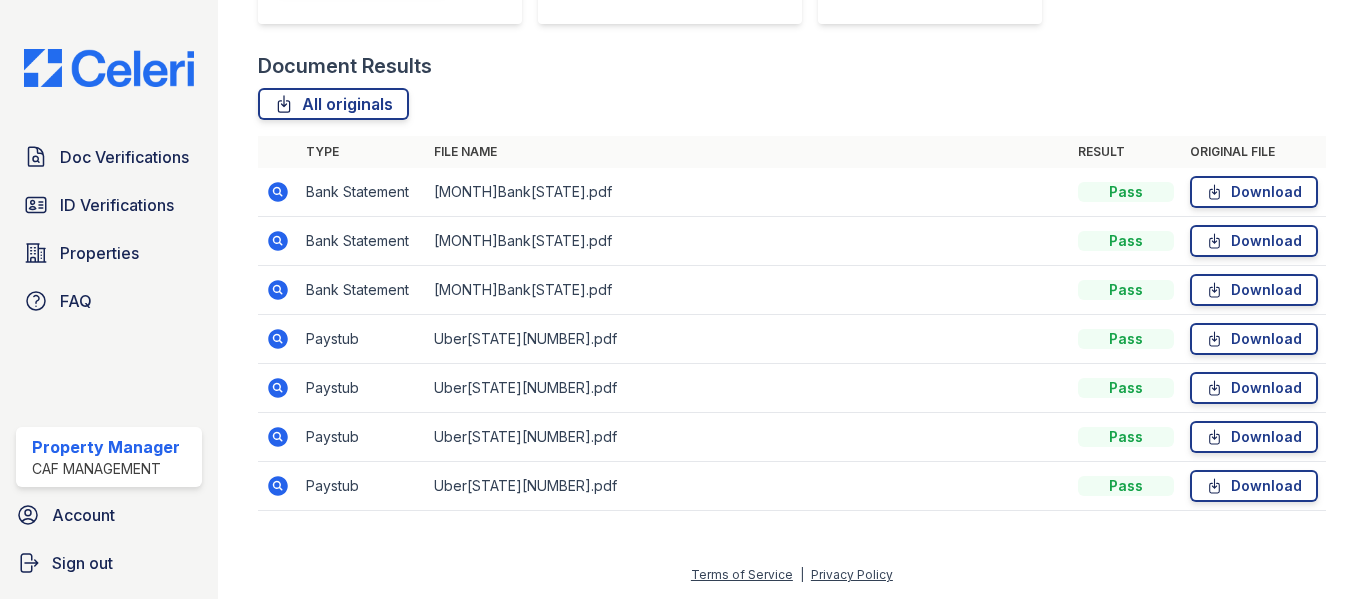 click at bounding box center (278, 192) 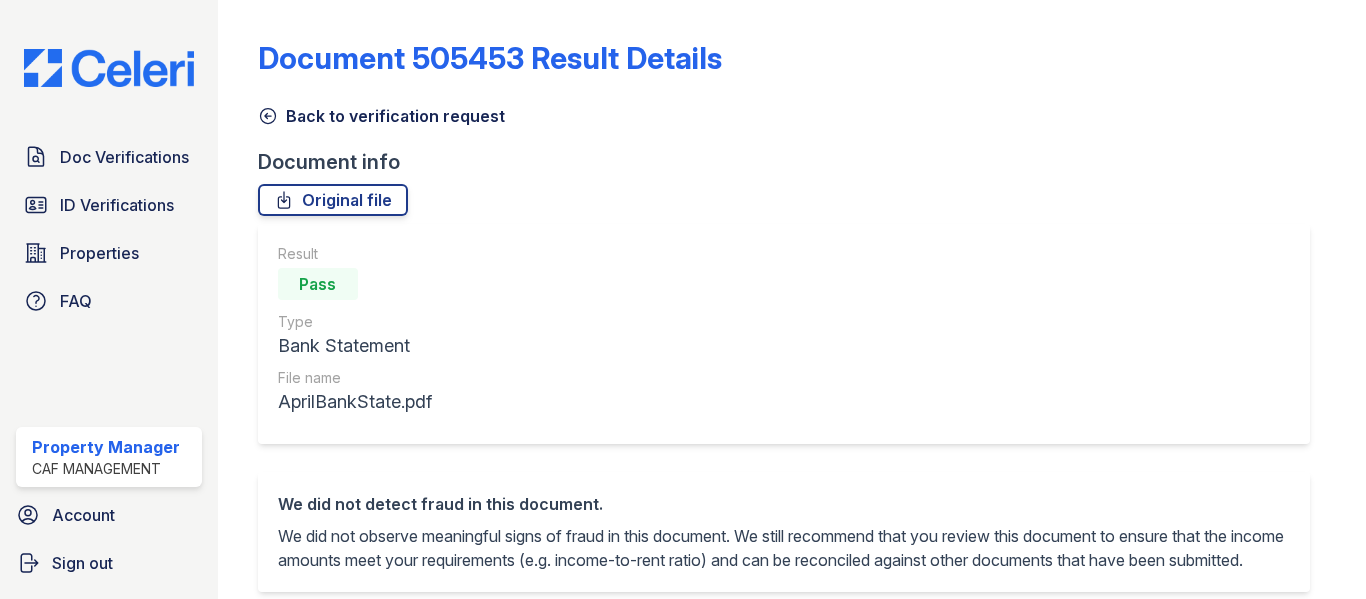 scroll, scrollTop: 0, scrollLeft: 0, axis: both 